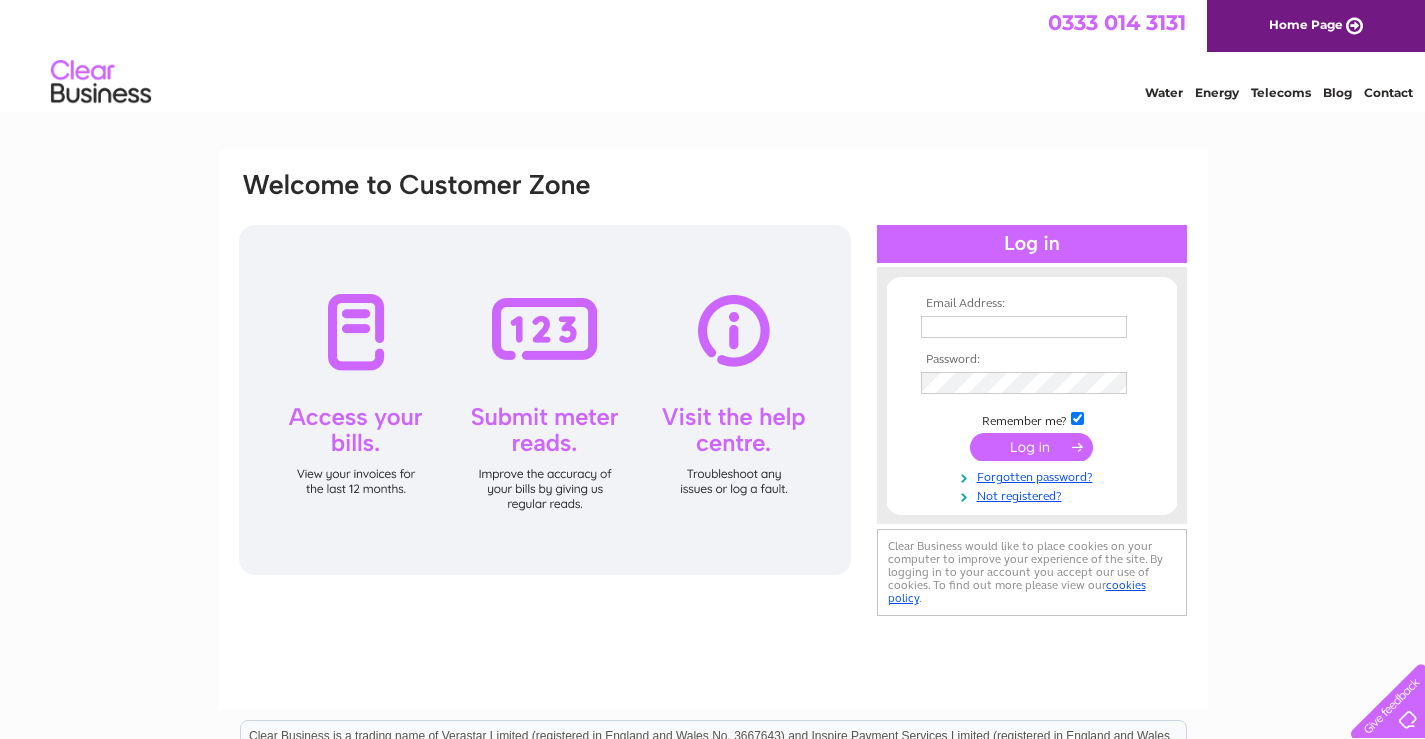 scroll, scrollTop: 0, scrollLeft: 0, axis: both 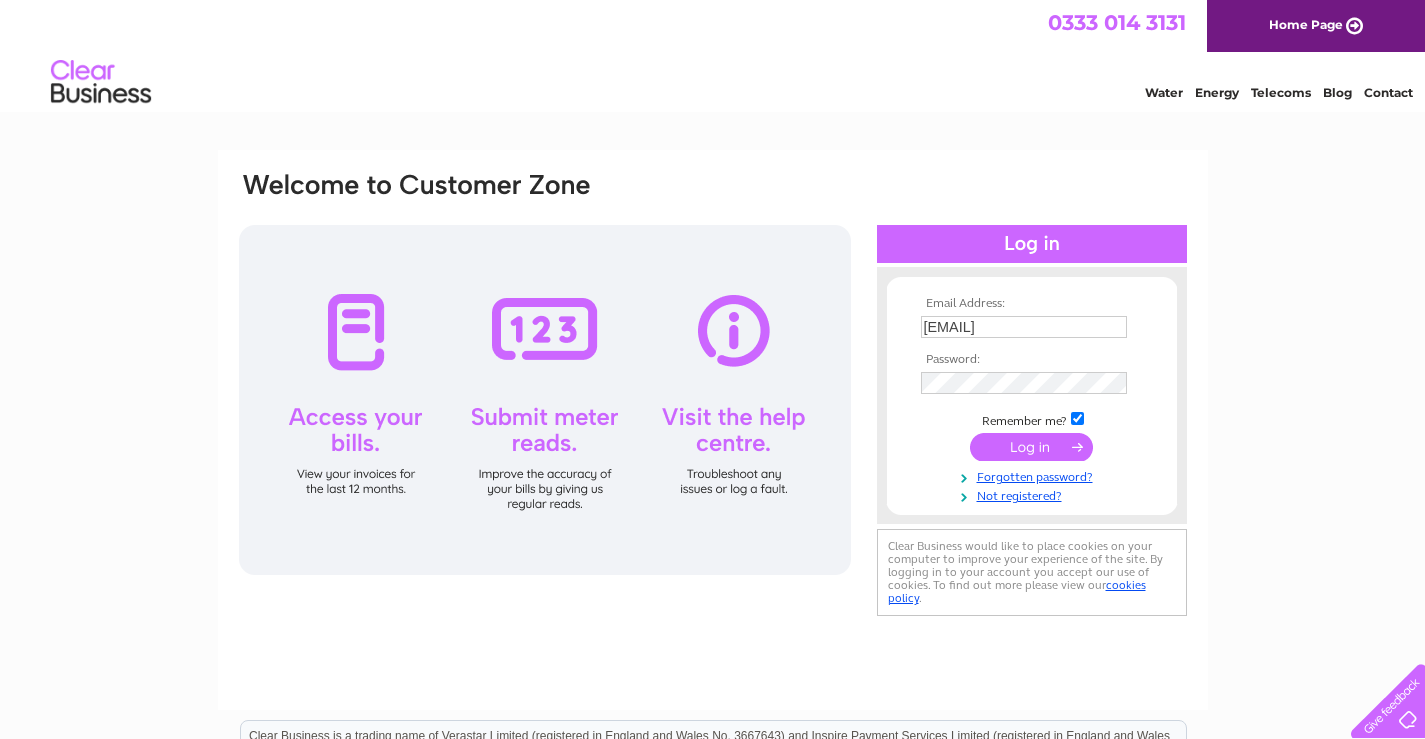 click at bounding box center (1031, 447) 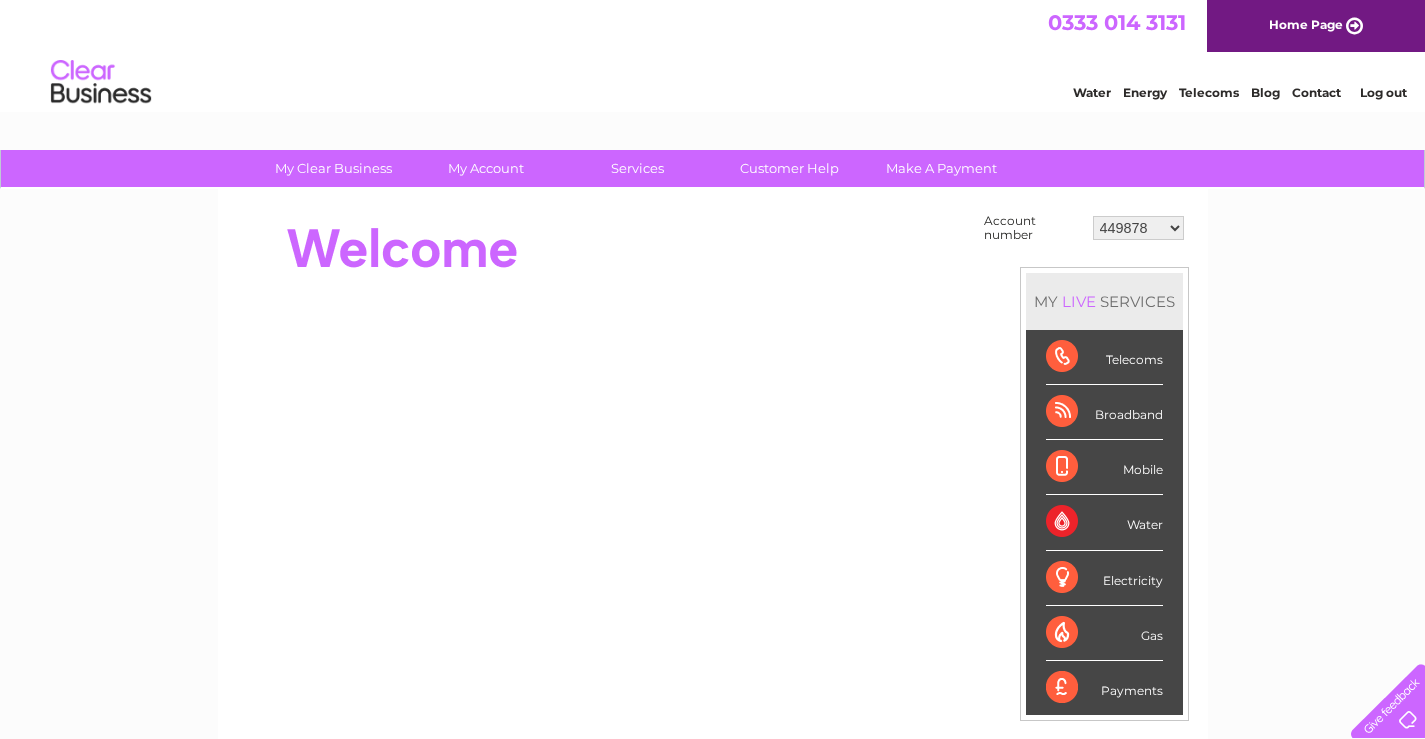 scroll, scrollTop: 0, scrollLeft: 0, axis: both 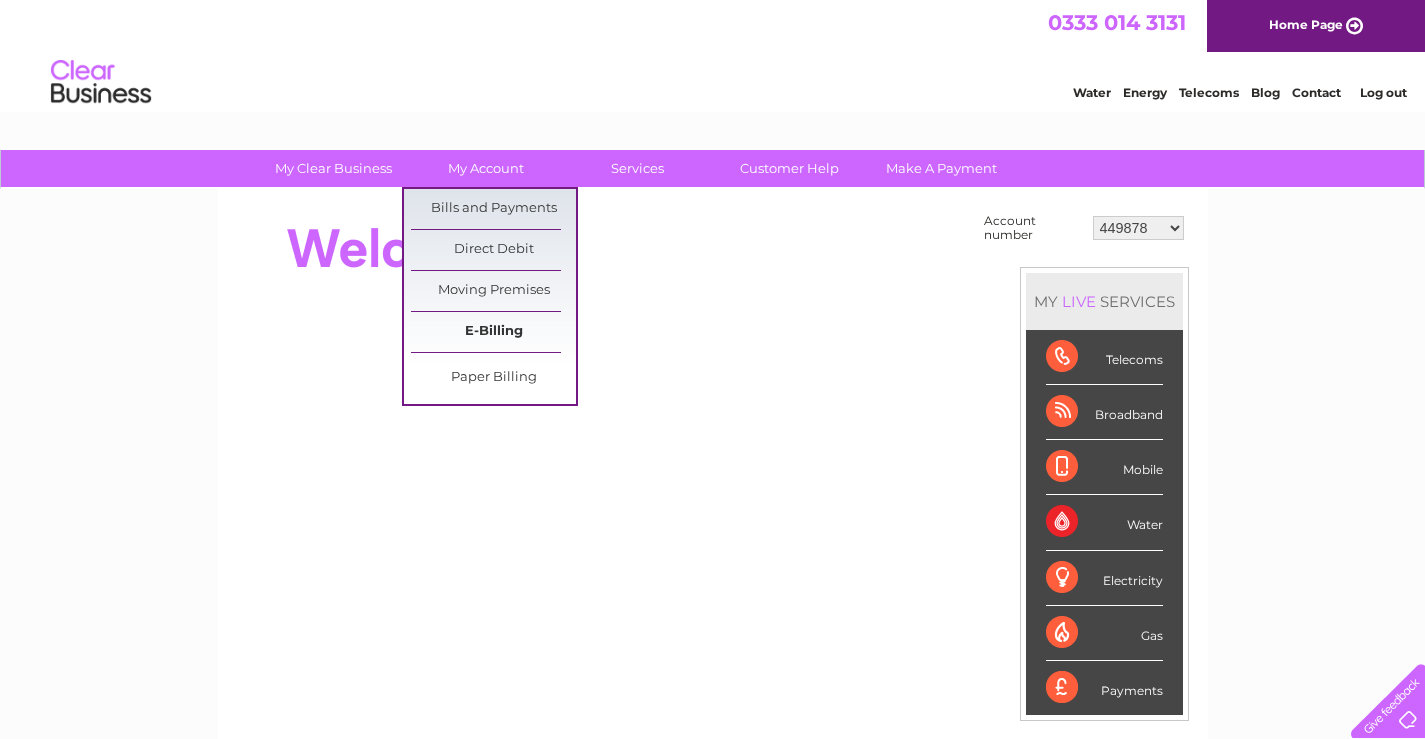 click on "E-Billing" at bounding box center [493, 332] 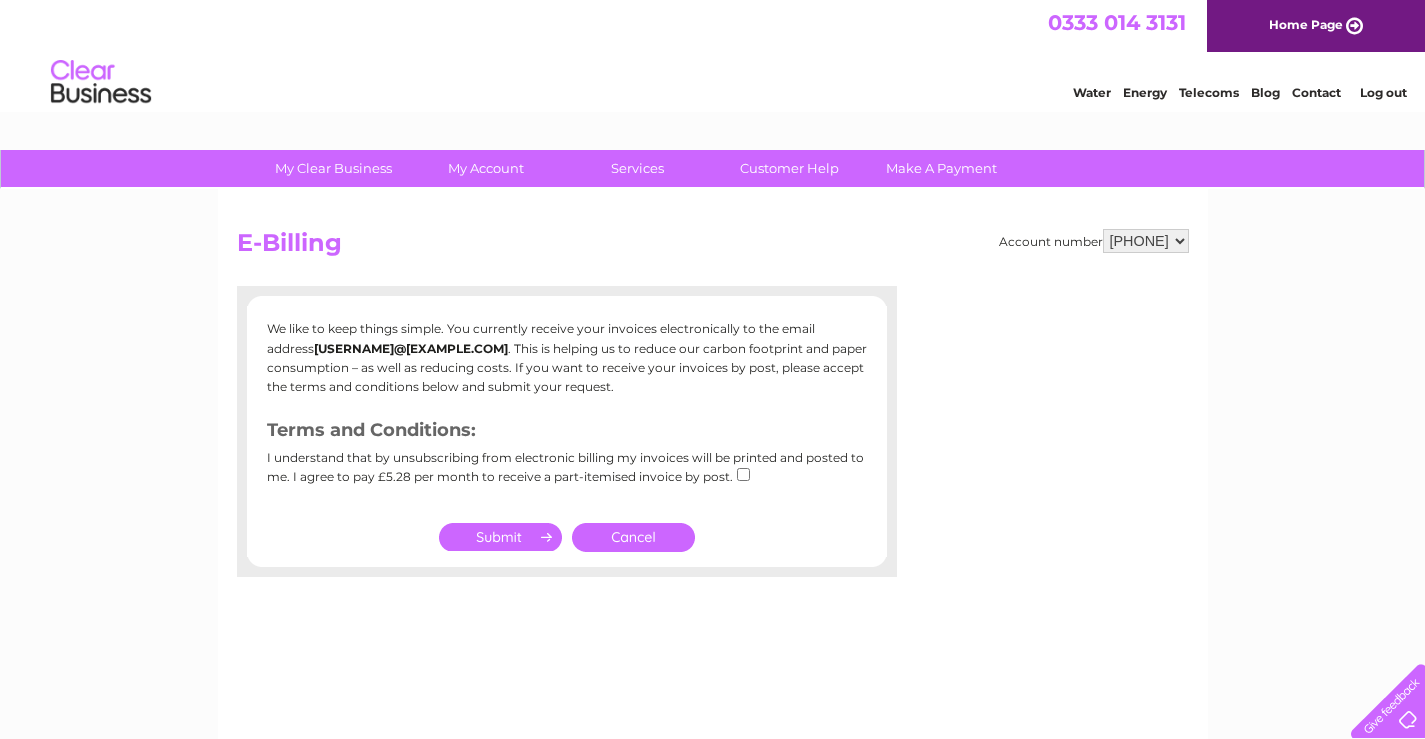 scroll, scrollTop: 0, scrollLeft: 0, axis: both 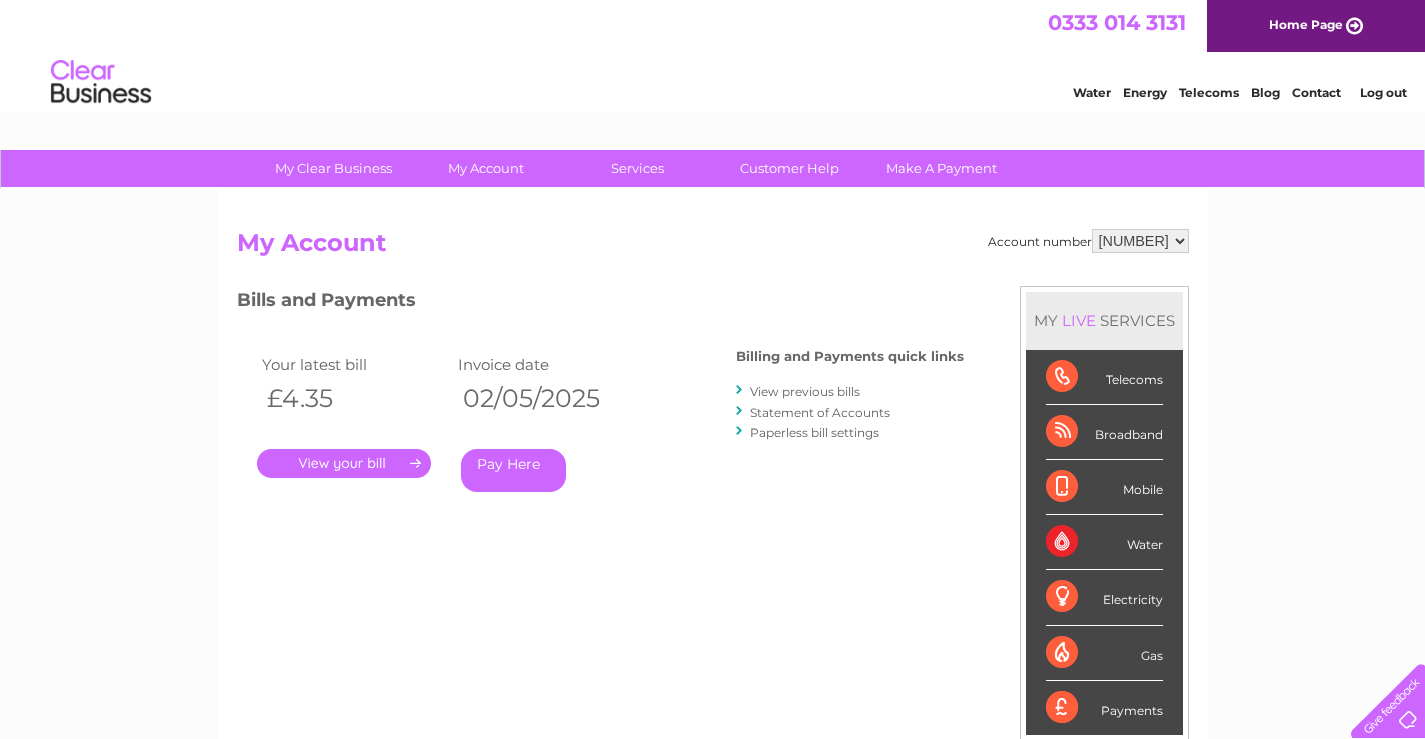 click on "449878
911729
929282
967788
30304859
30304862
30304864
30304866
30304869
30305387
30312517
30312518
30312551
30315548" at bounding box center [1140, 241] 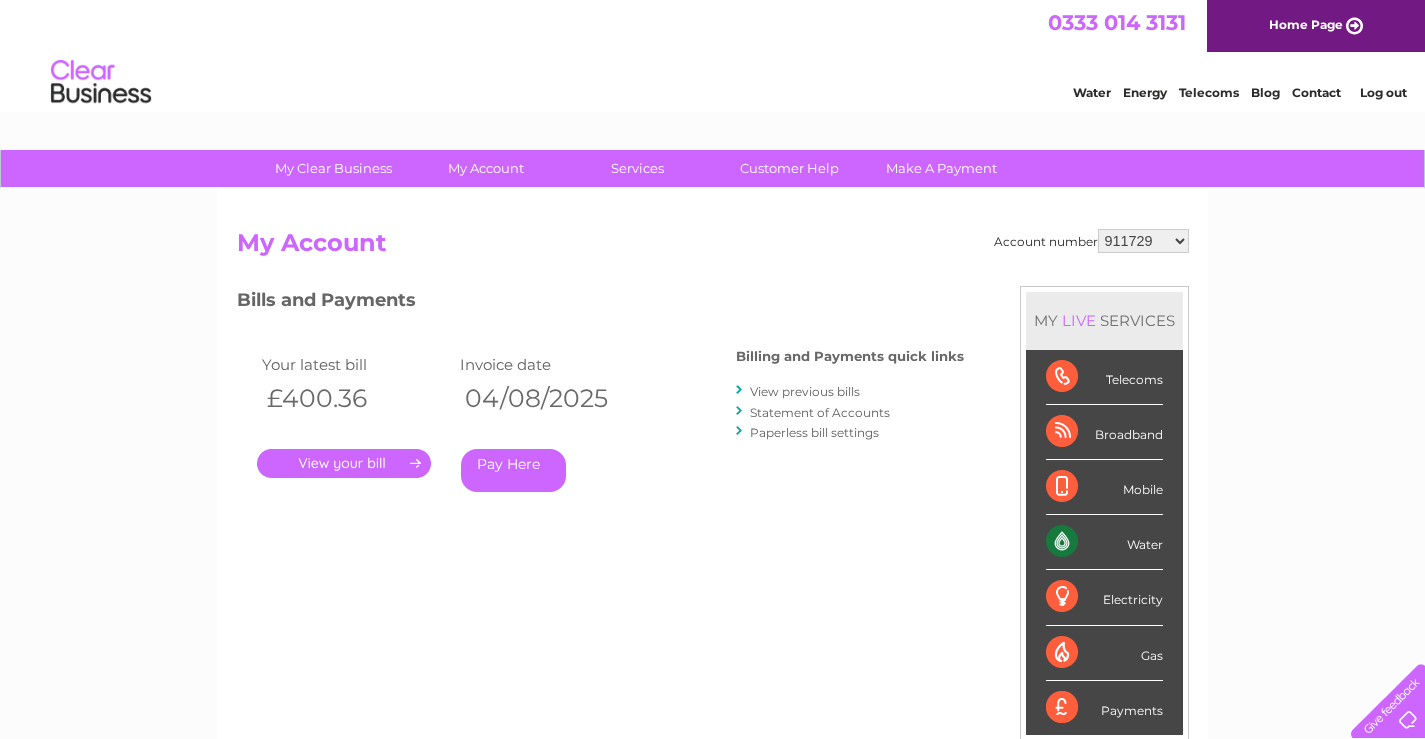scroll, scrollTop: 0, scrollLeft: 0, axis: both 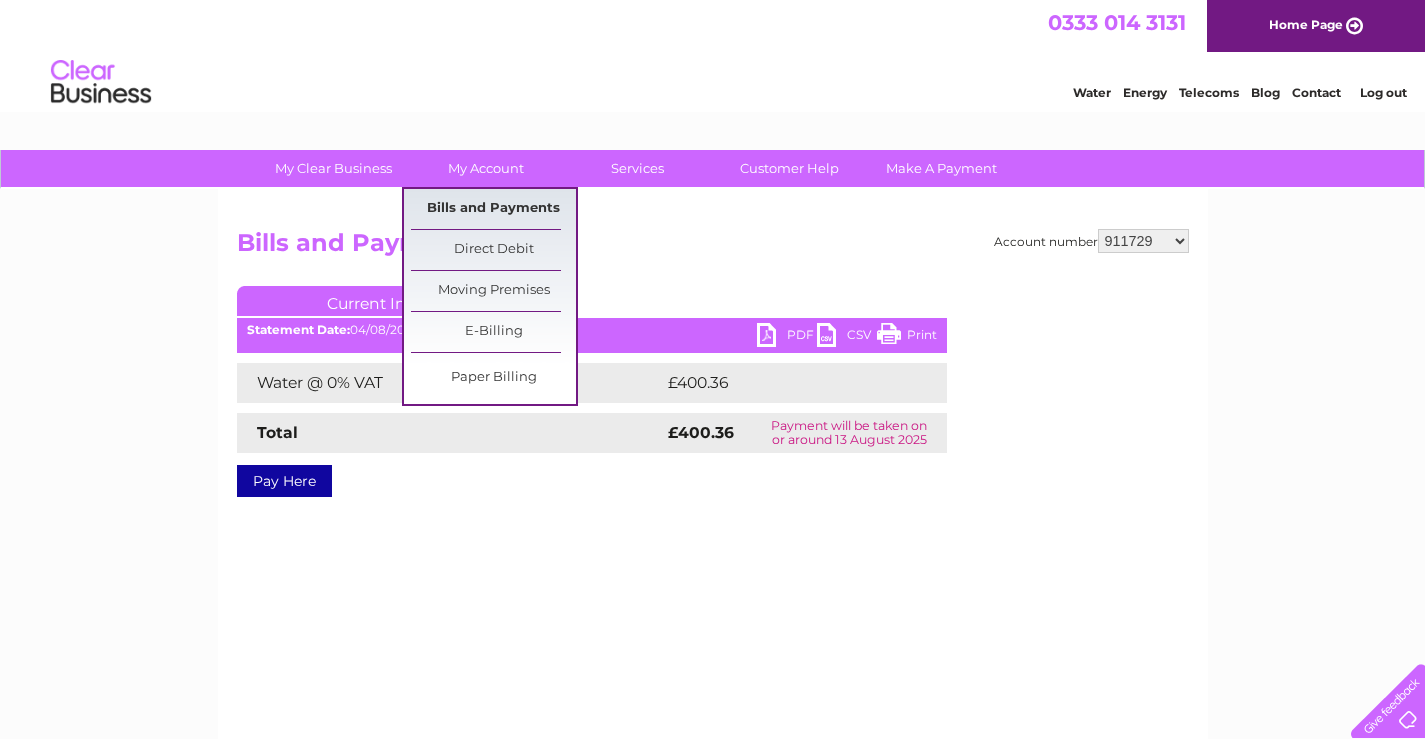 click on "Bills and Payments" at bounding box center [493, 209] 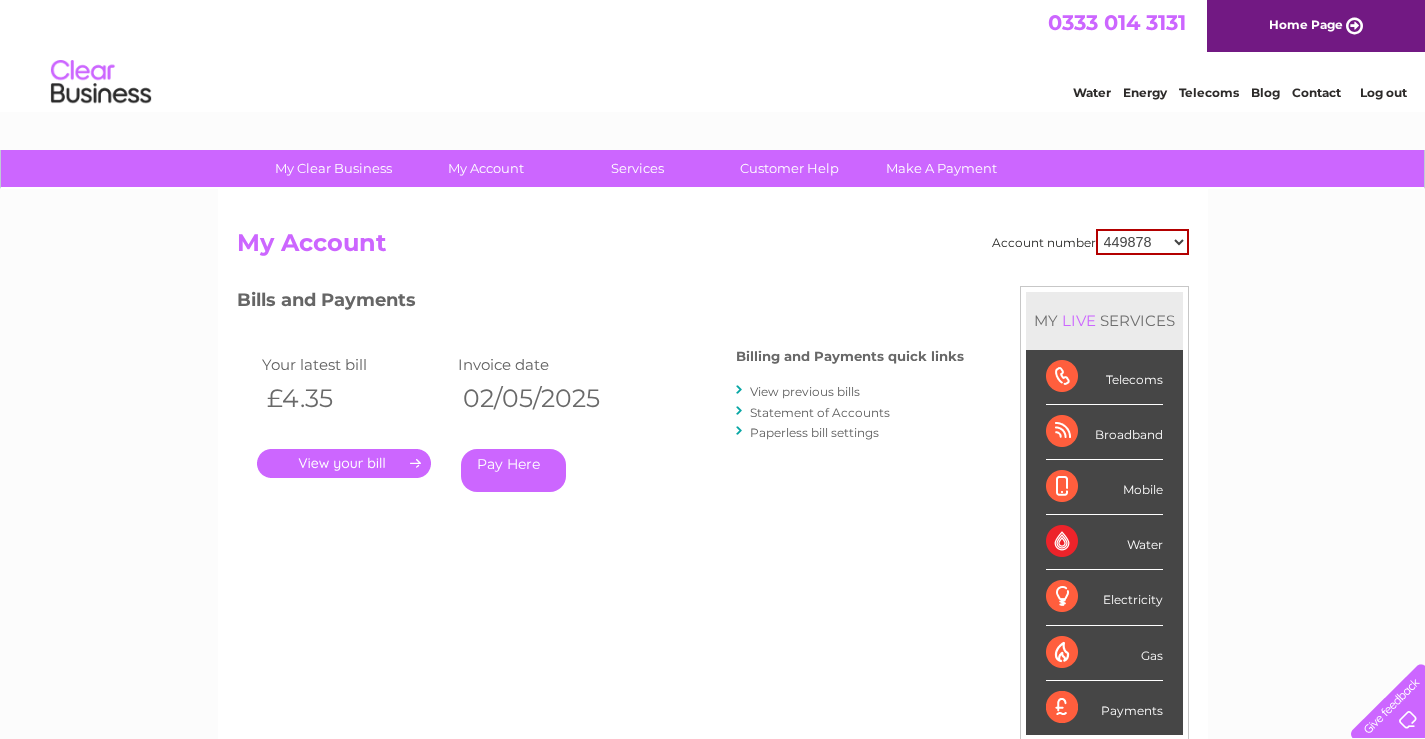 scroll, scrollTop: 0, scrollLeft: 0, axis: both 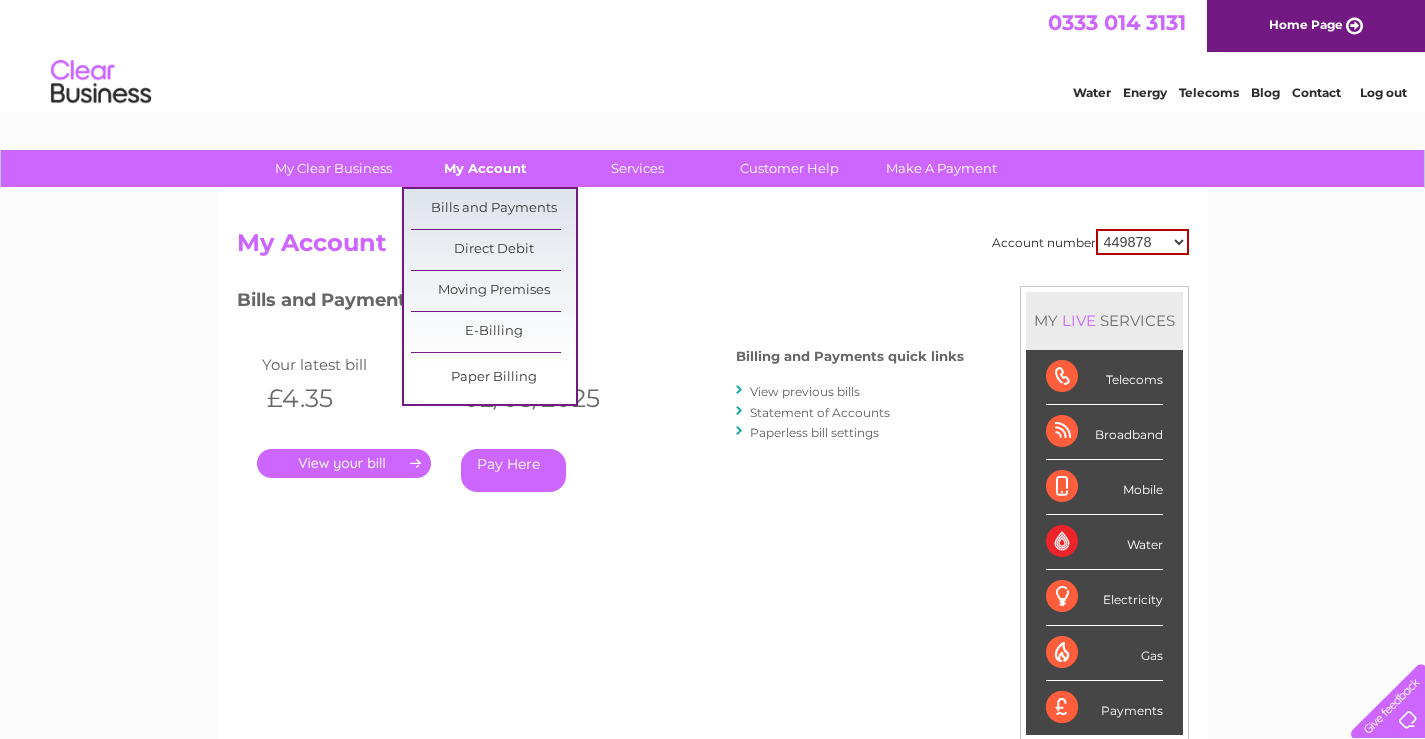 click on "My Account" at bounding box center (485, 168) 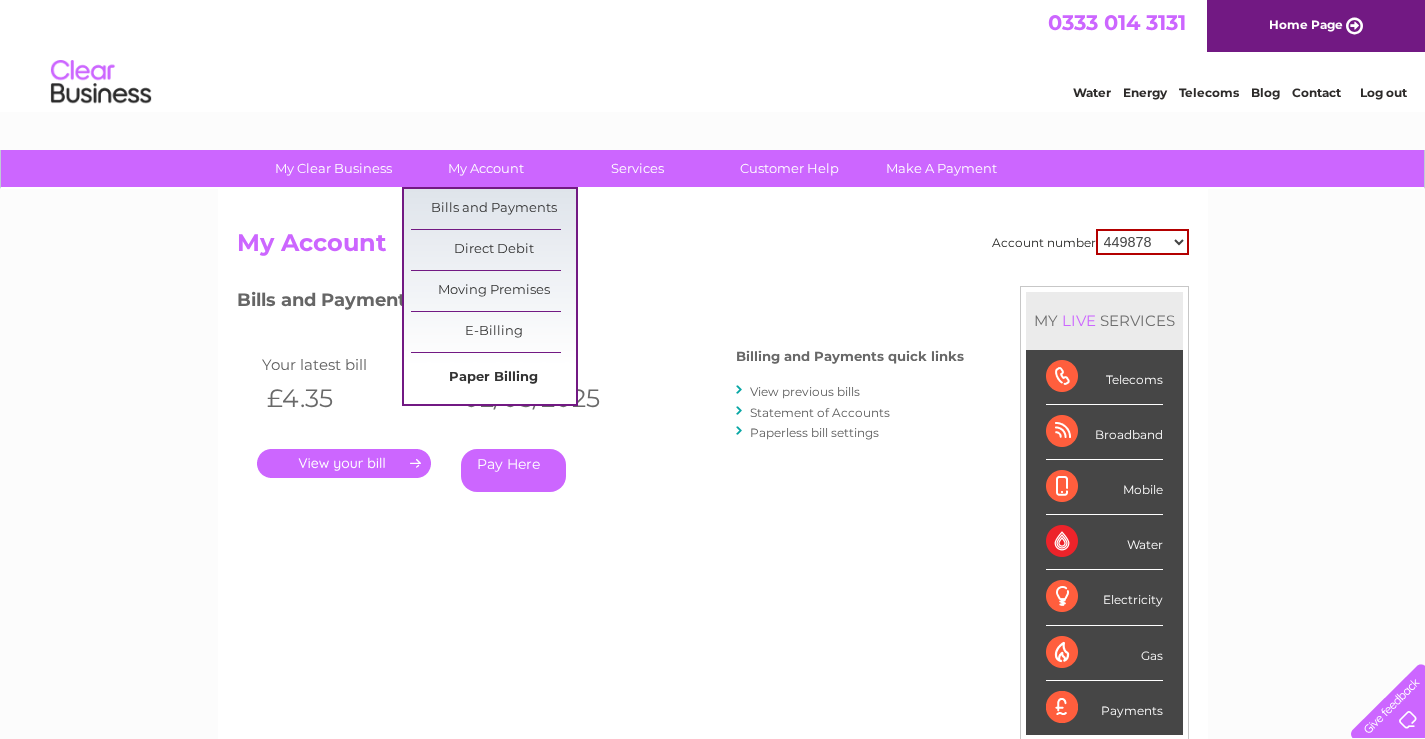 click on "Paper Billing" at bounding box center [493, 378] 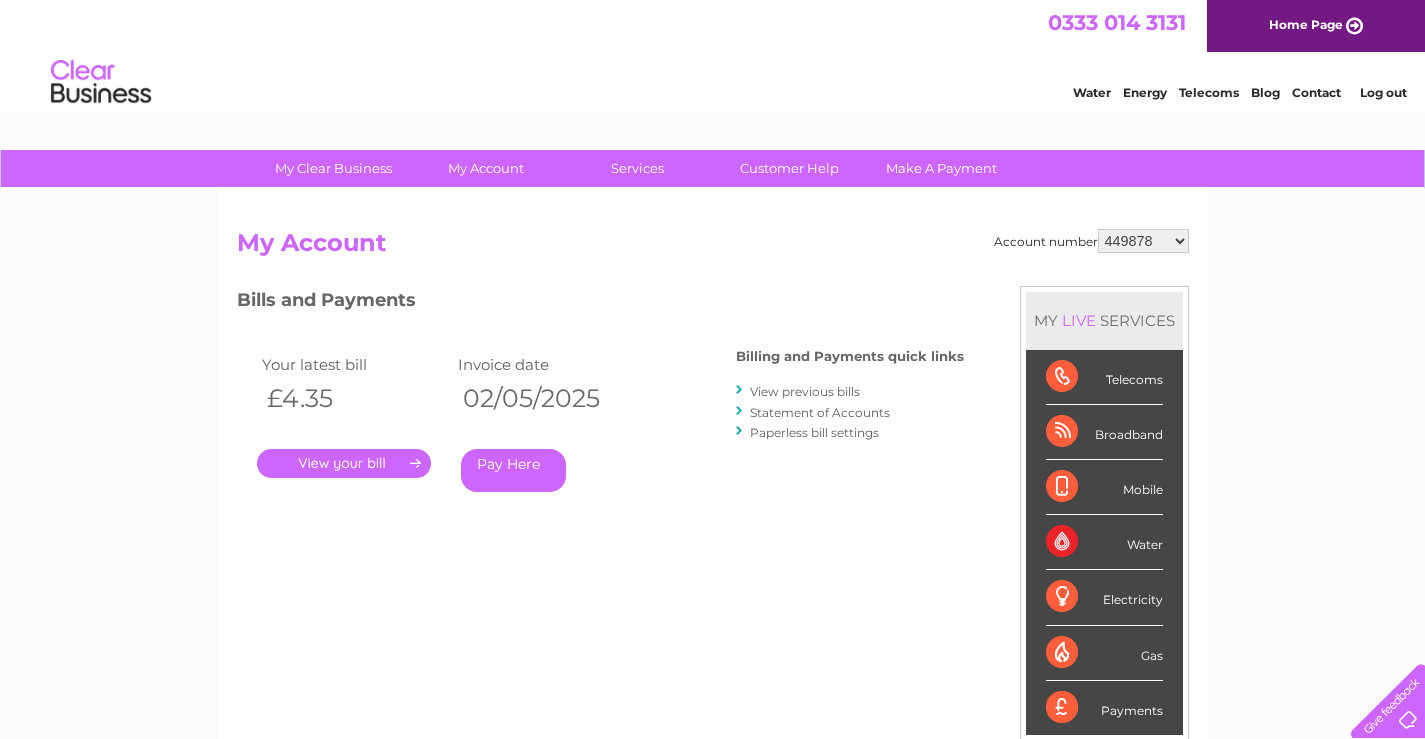 scroll, scrollTop: 0, scrollLeft: 0, axis: both 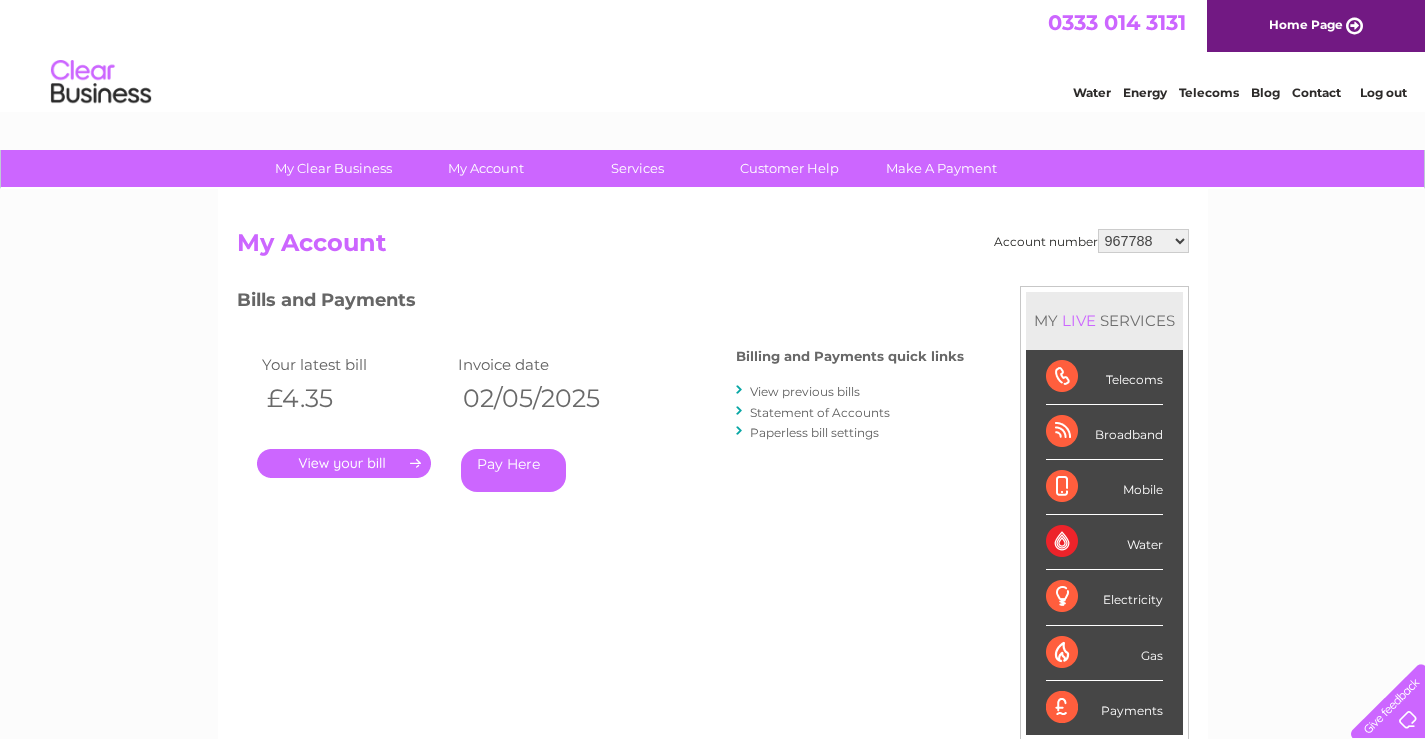 click on "449878
911729
929282
967788
30304859
30304862
30304864
30304866
30304869
30305387
30312517
30312518
30312551
30315548" at bounding box center [1143, 241] 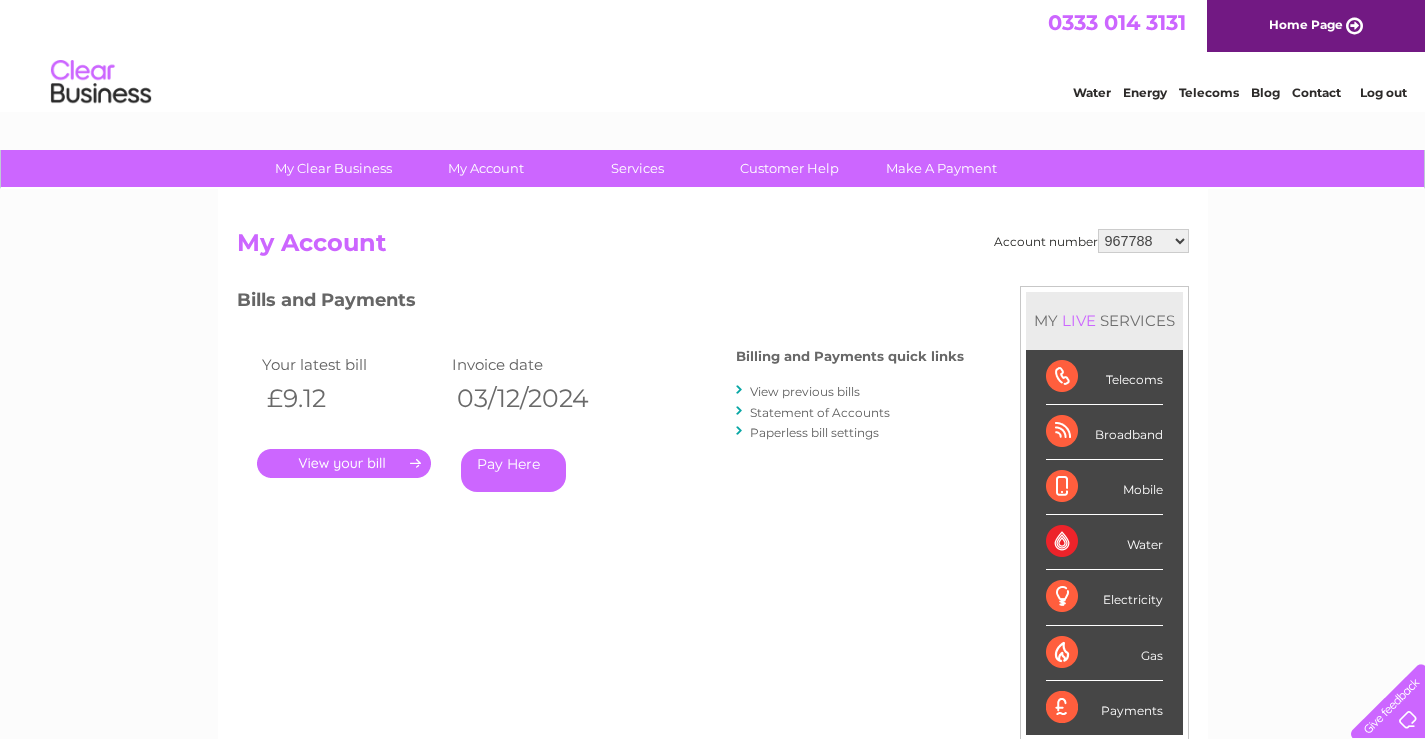 scroll, scrollTop: 0, scrollLeft: 0, axis: both 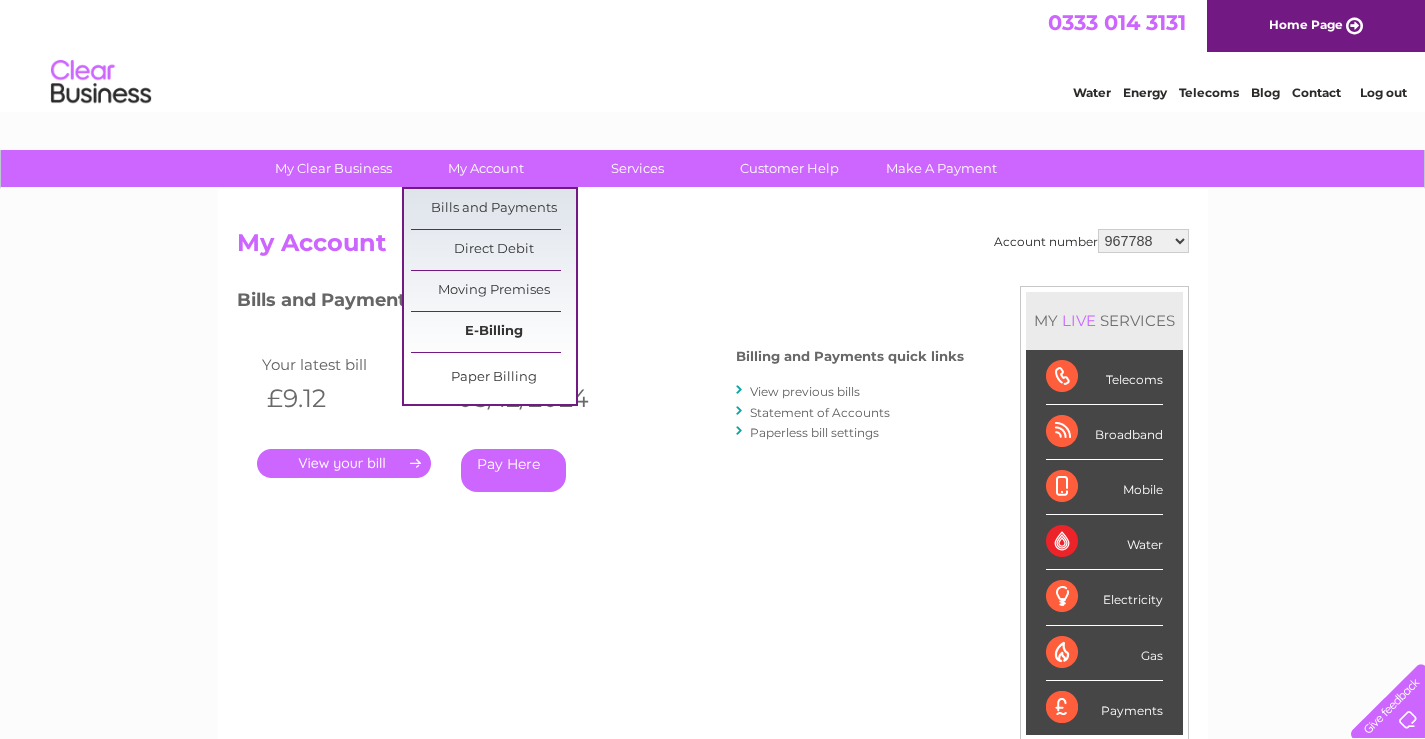 click on "E-Billing" at bounding box center [493, 332] 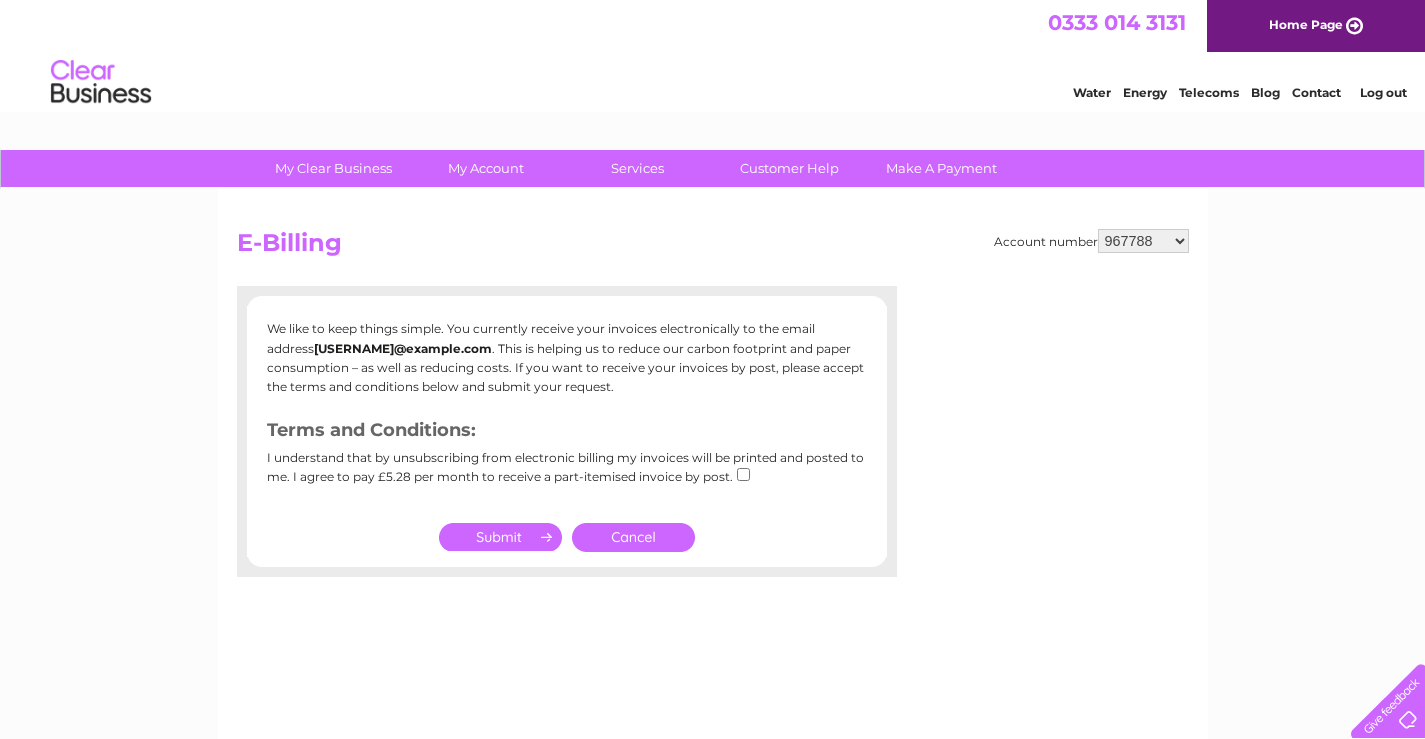 scroll, scrollTop: 0, scrollLeft: 0, axis: both 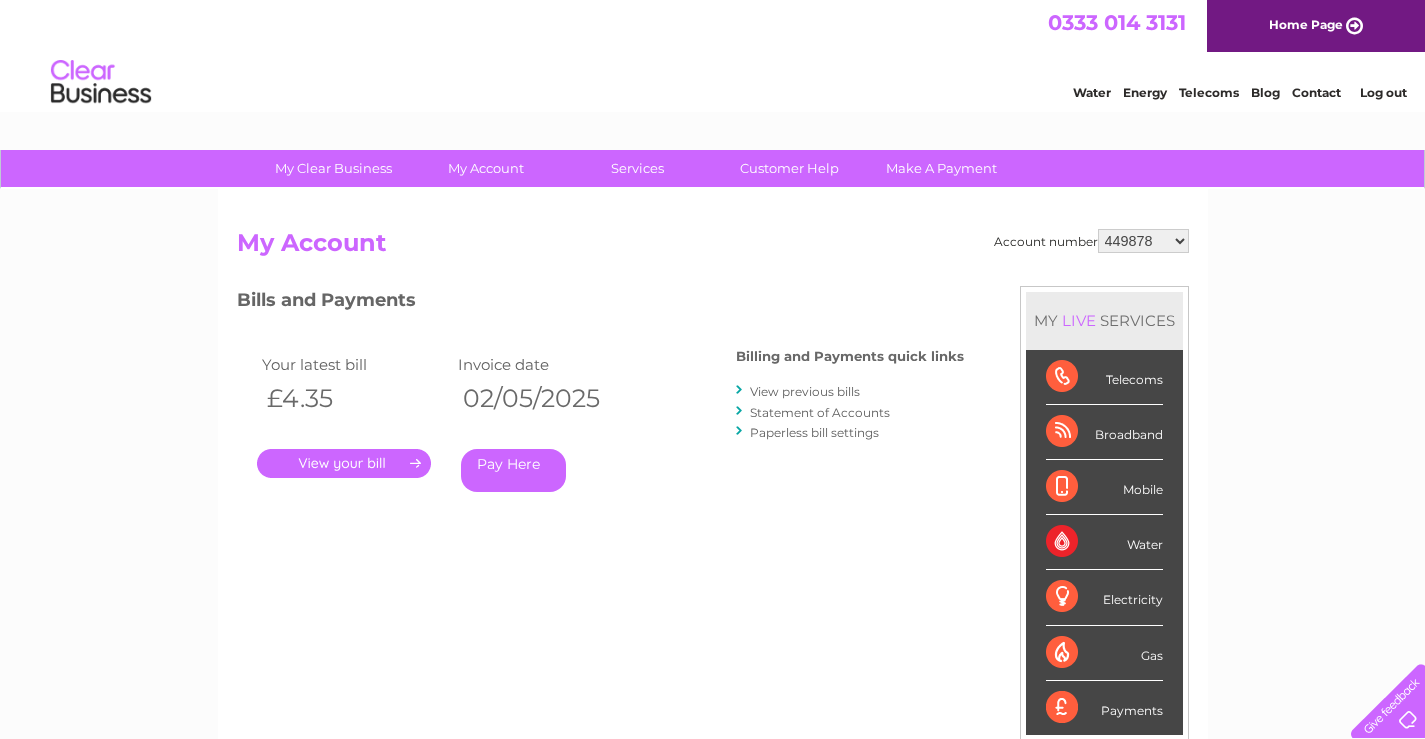 click on "View previous bills" at bounding box center [805, 391] 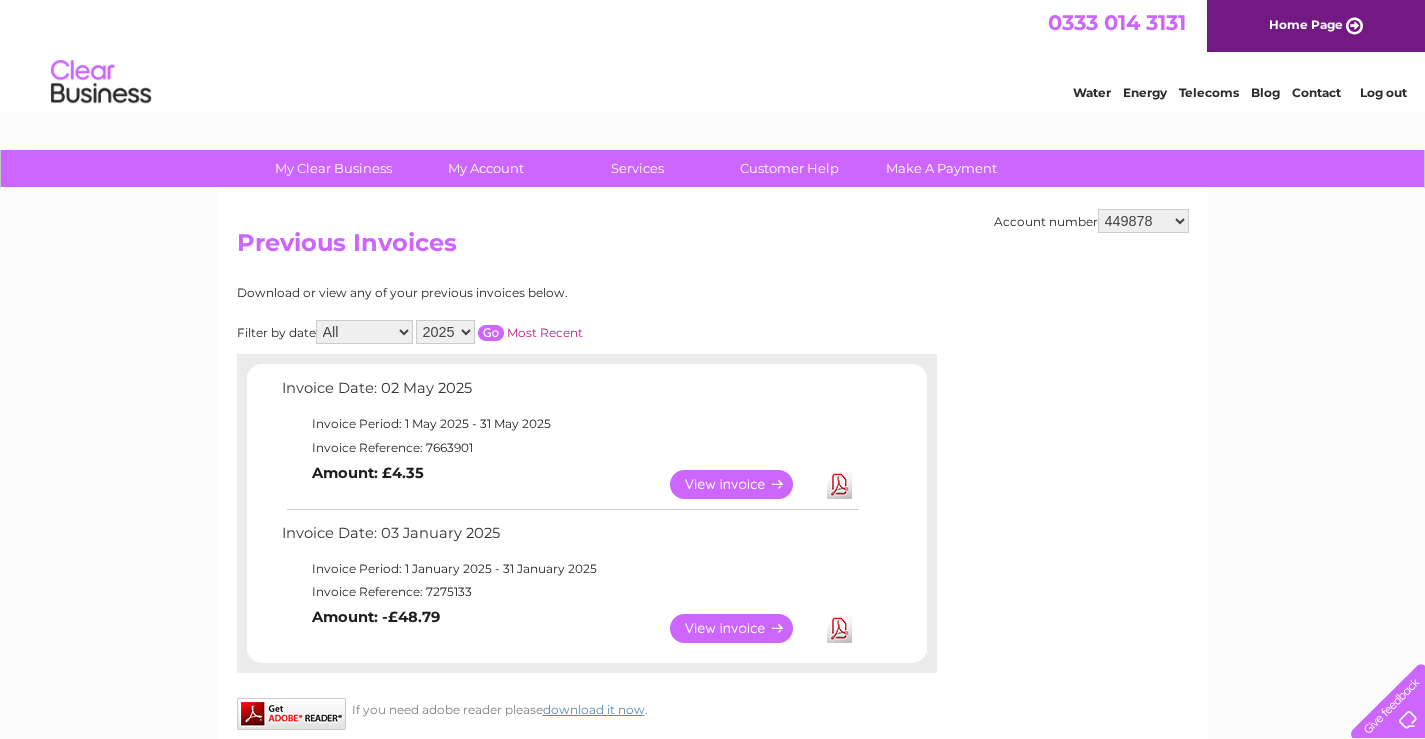 scroll, scrollTop: 0, scrollLeft: 0, axis: both 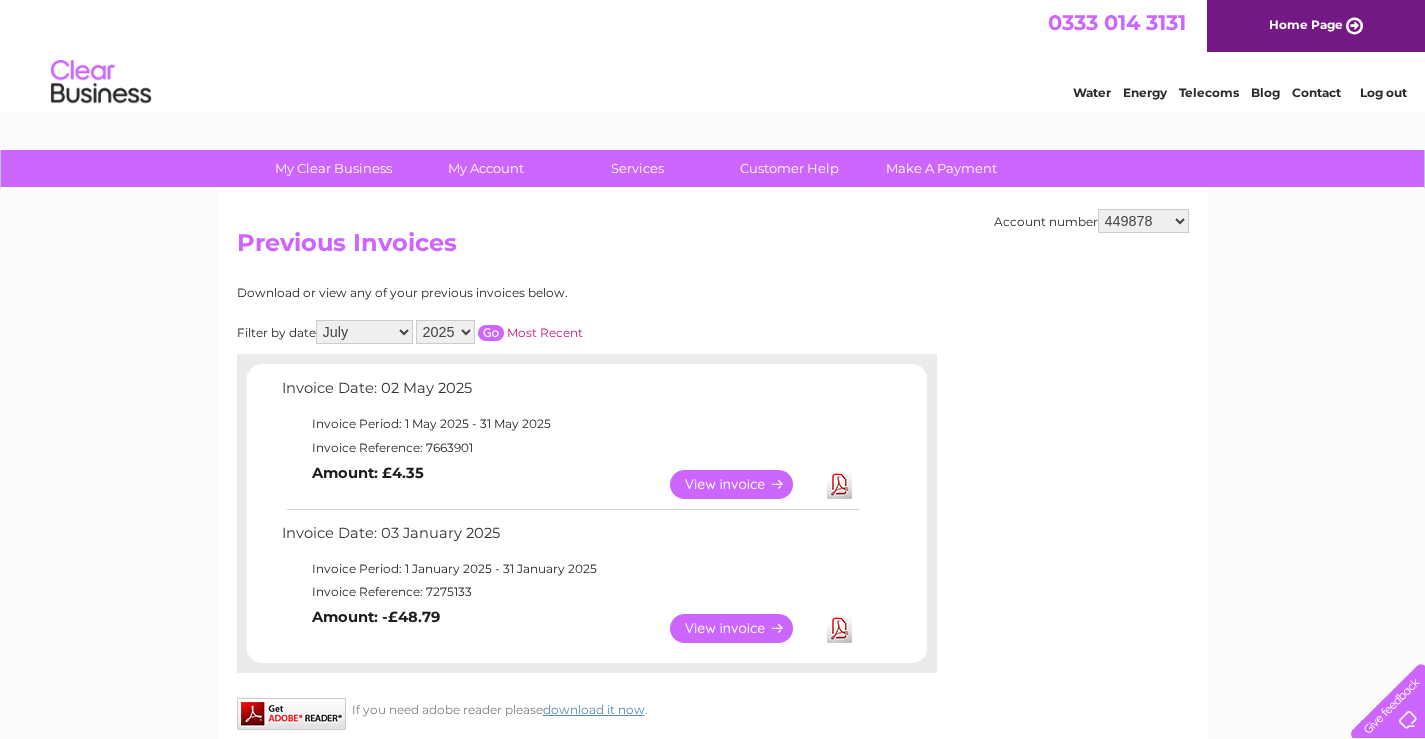 click on "All
January
February
March
April
May
June
July
August
September
October
November
December" at bounding box center [364, 332] 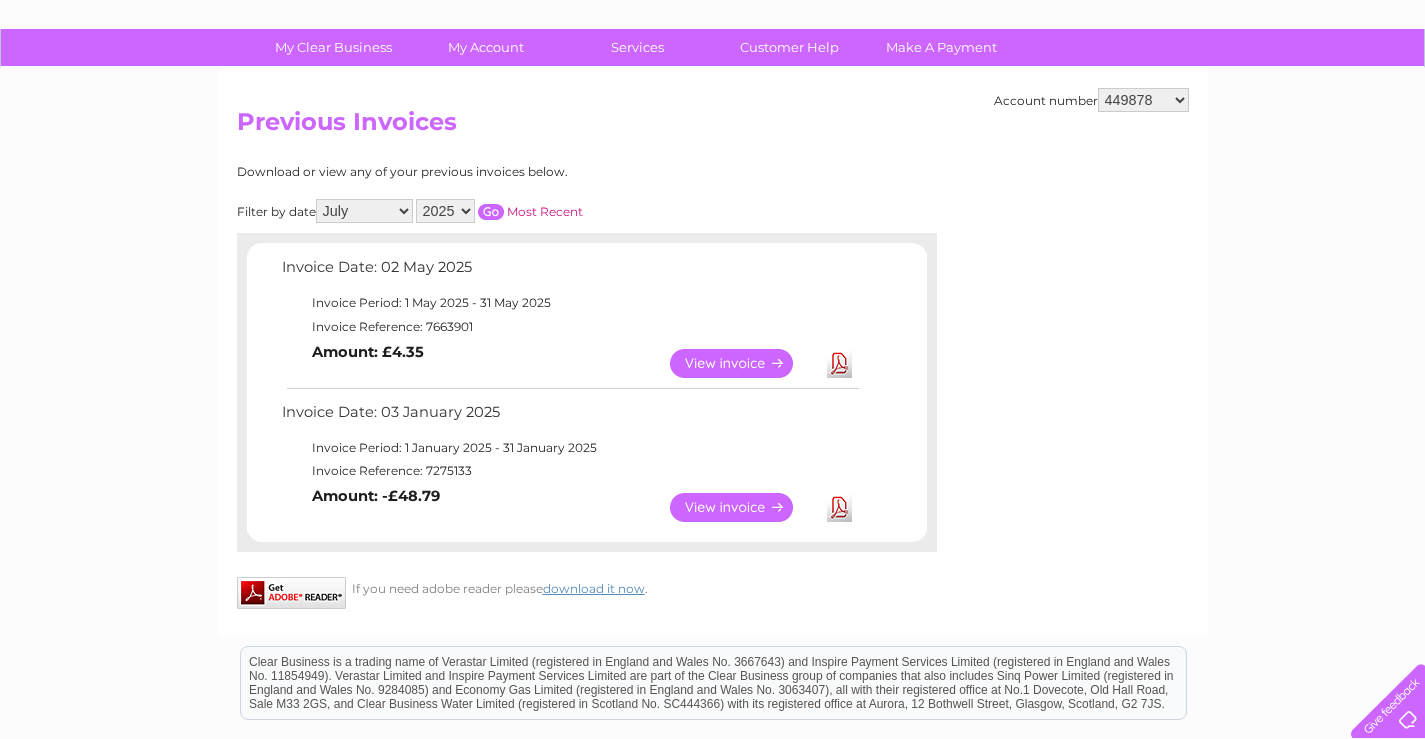 scroll, scrollTop: 75, scrollLeft: 0, axis: vertical 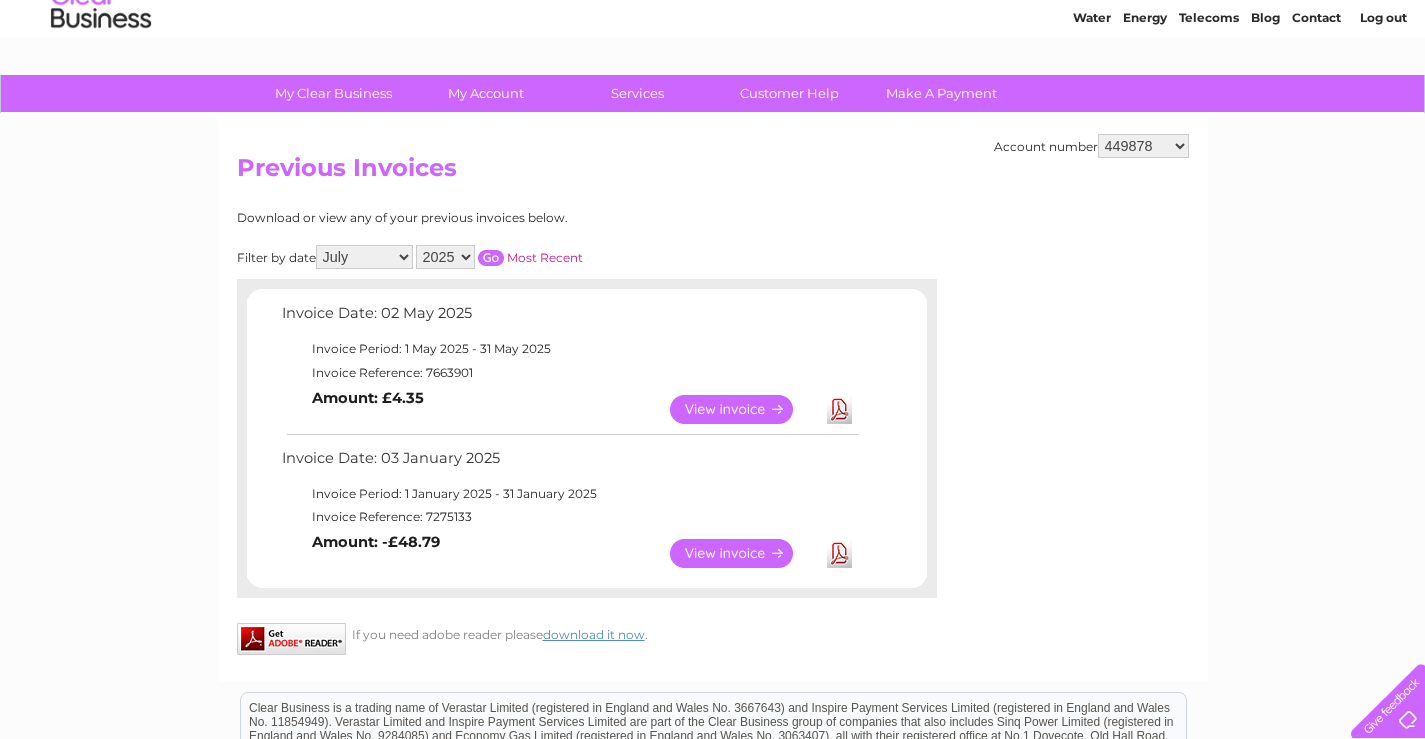 click at bounding box center (491, 258) 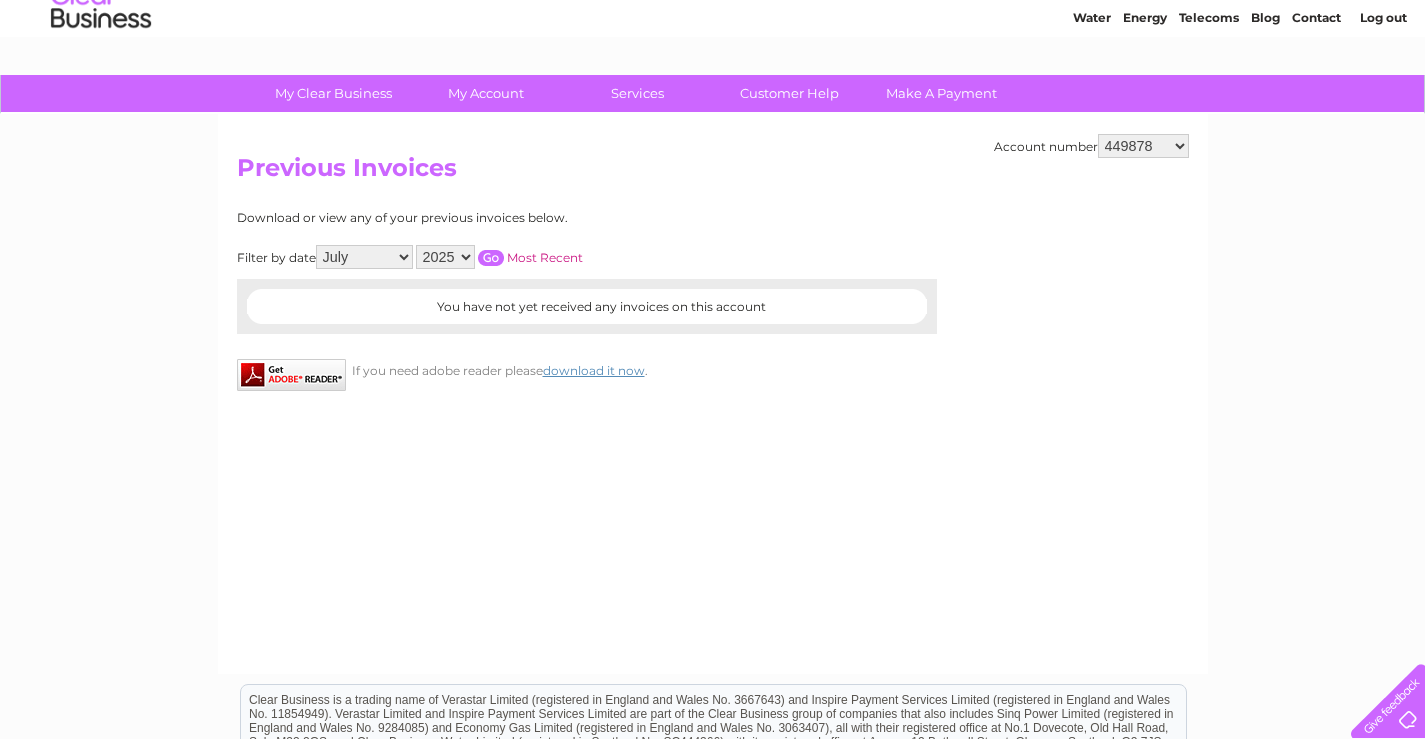 click on "All
January
February
March
April
May
June
July
August
September
October
November
December" at bounding box center [364, 257] 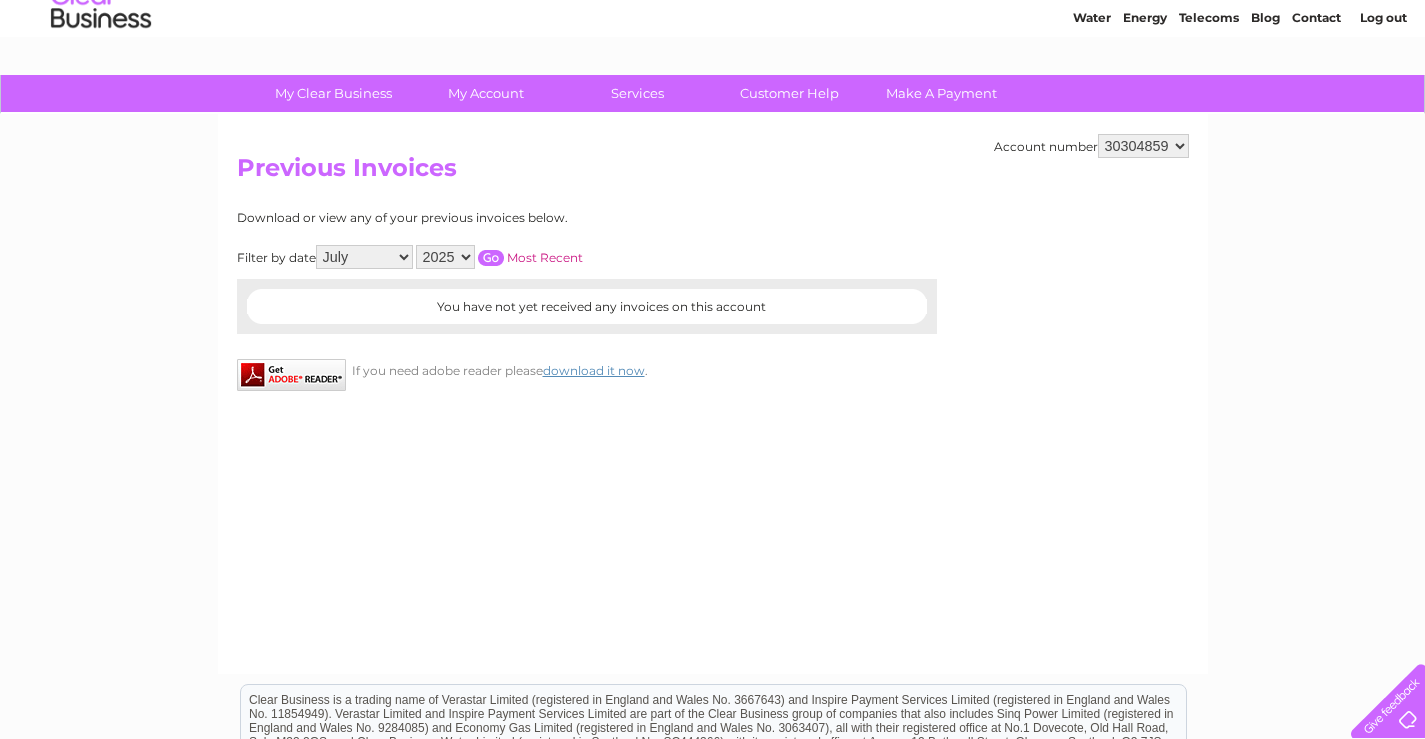 click on "449878
911729
929282
967788
30304859
30304862
30304864
30304866
30304869
30305387
30312517
30312518
30312551
30315548" at bounding box center (1143, 146) 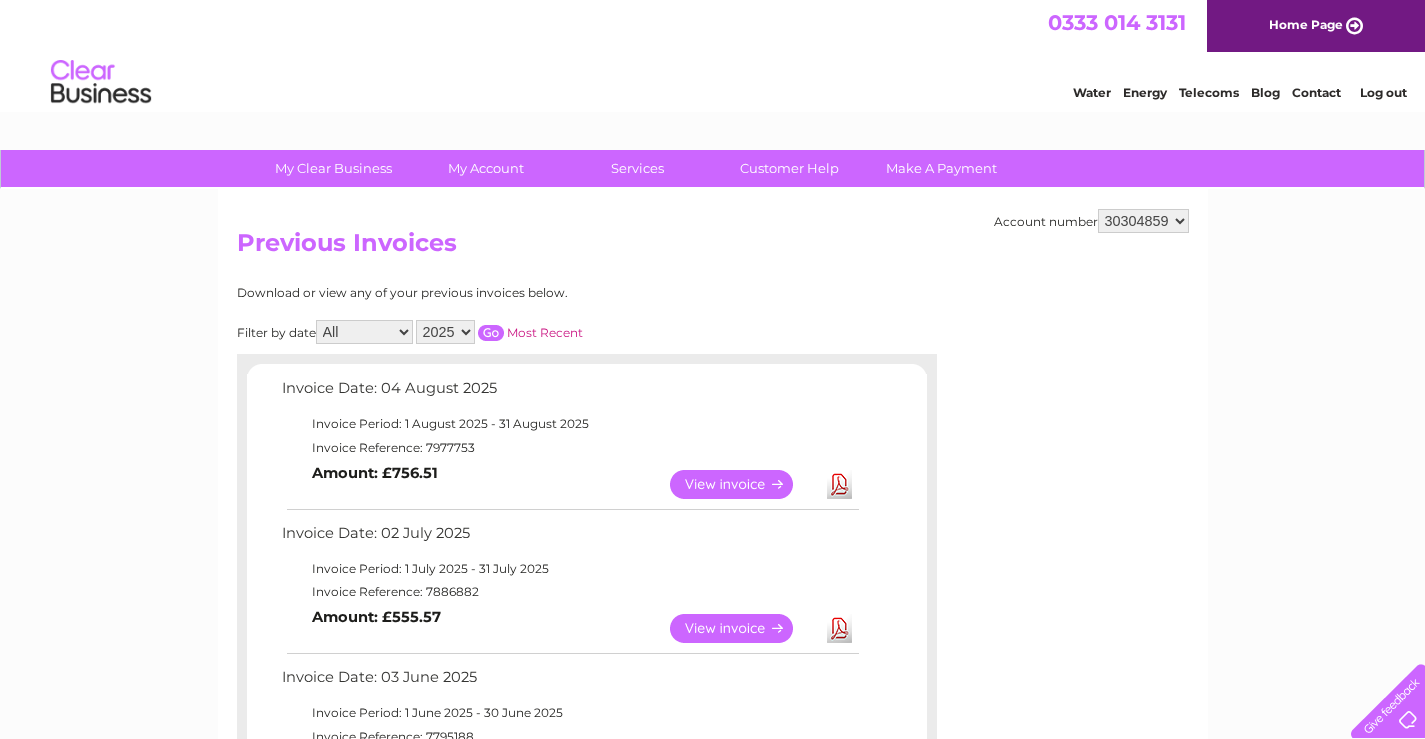 scroll, scrollTop: 0, scrollLeft: 0, axis: both 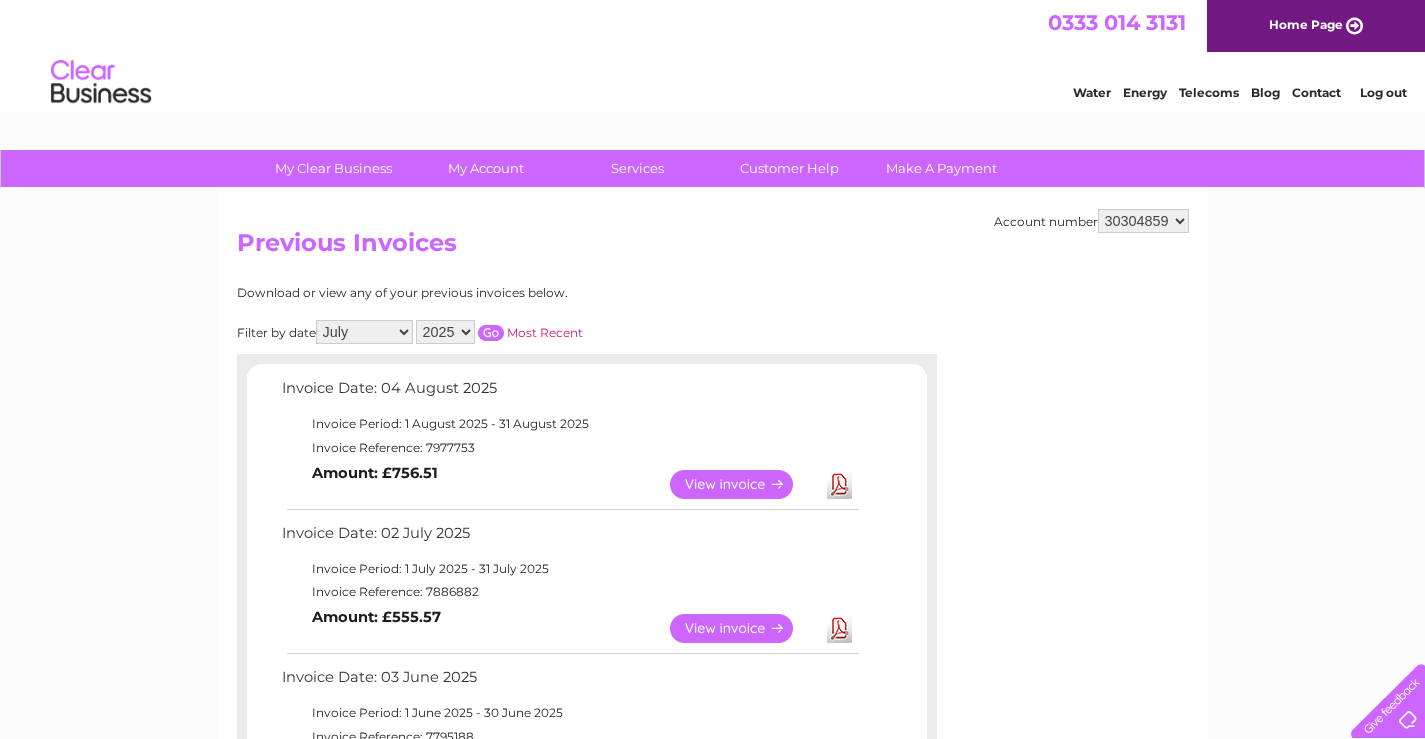 click at bounding box center (491, 333) 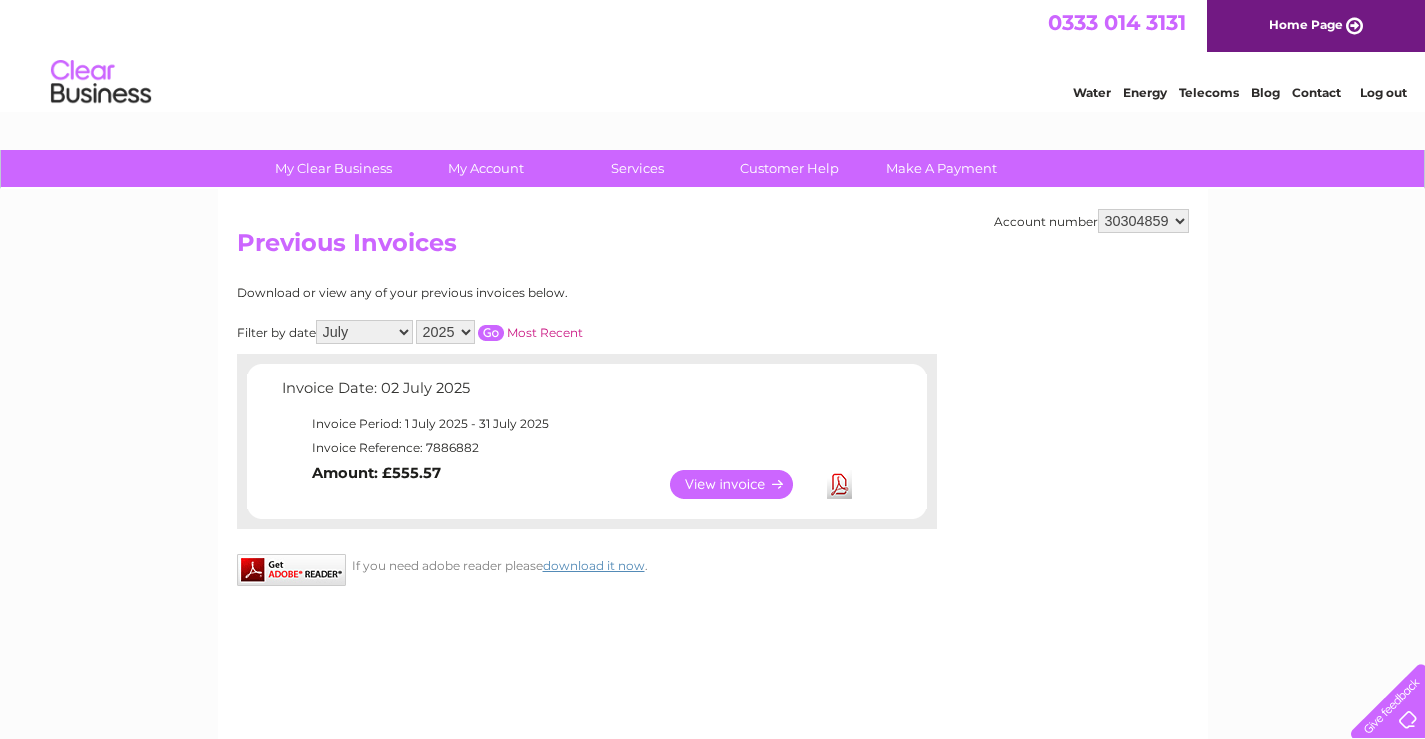 click on "View" at bounding box center [743, 484] 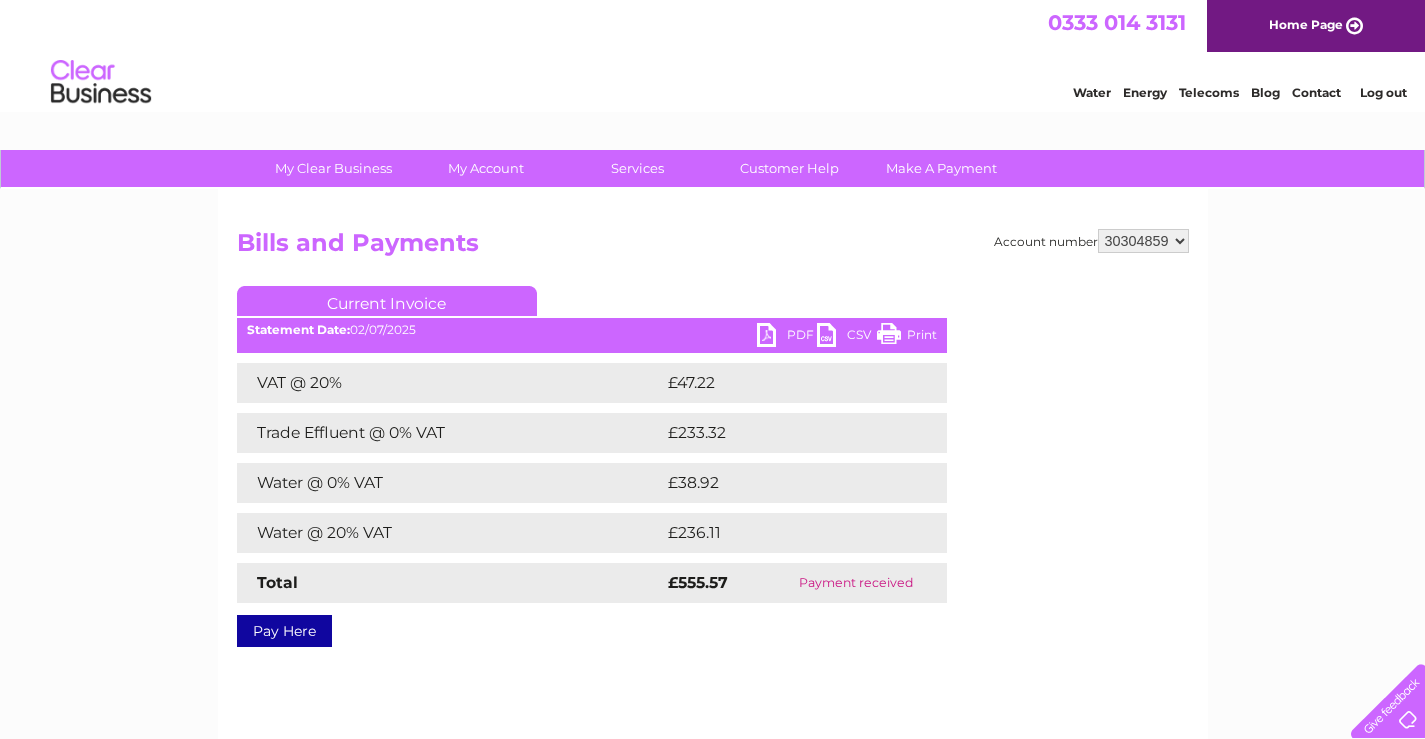 scroll, scrollTop: 0, scrollLeft: 0, axis: both 